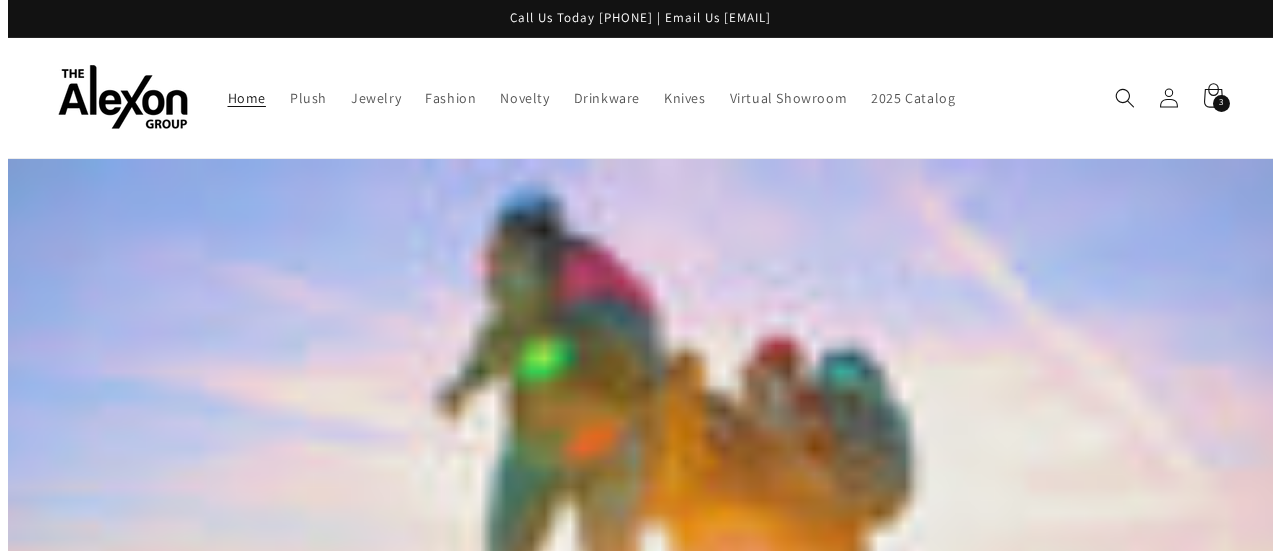 scroll, scrollTop: 0, scrollLeft: 0, axis: both 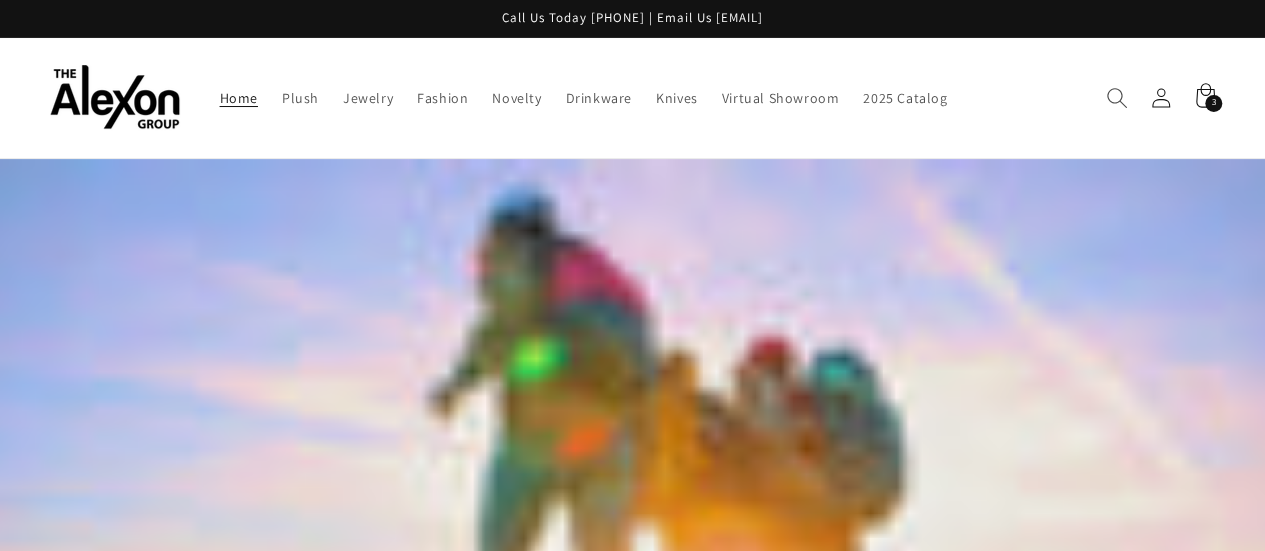 click 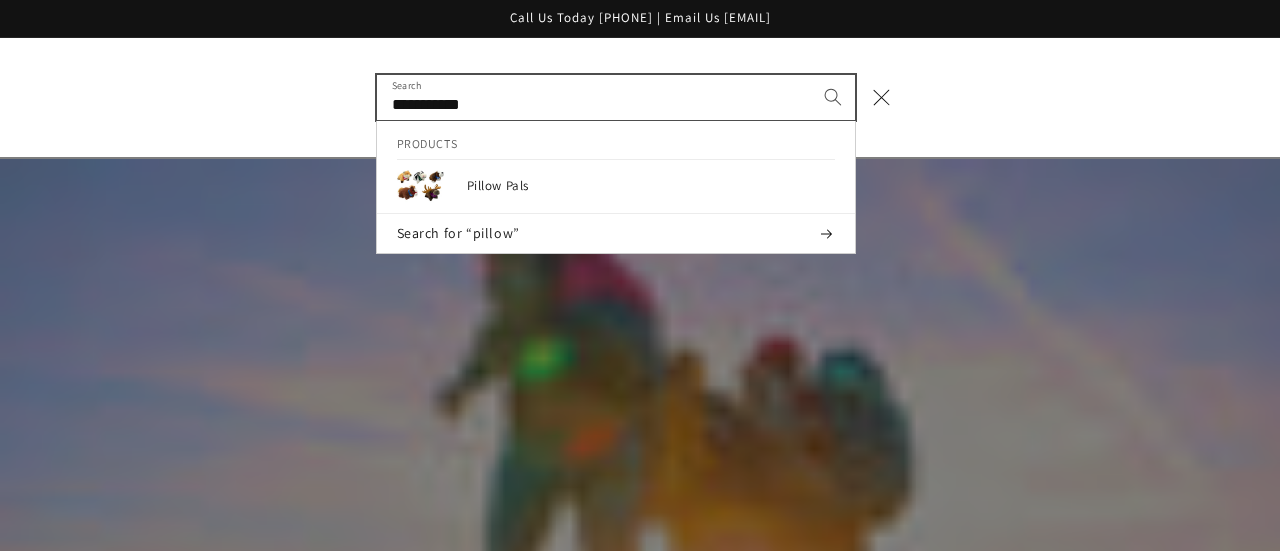 type on "**********" 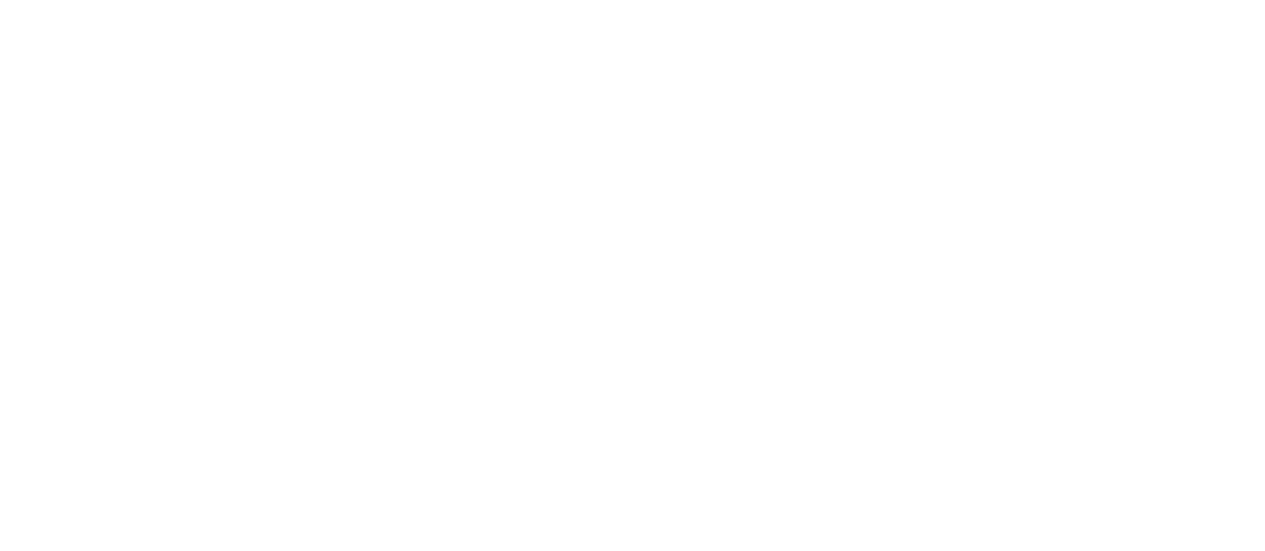 scroll, scrollTop: 0, scrollLeft: 0, axis: both 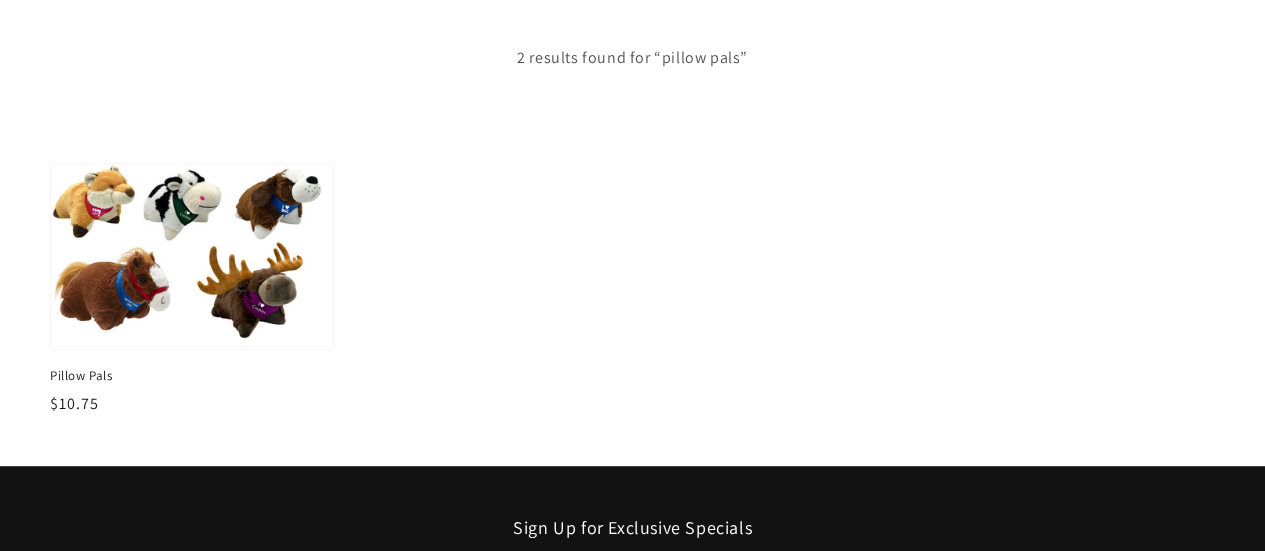 drag, startPoint x: 1266, startPoint y: 79, endPoint x: 1279, endPoint y: 227, distance: 148.56985 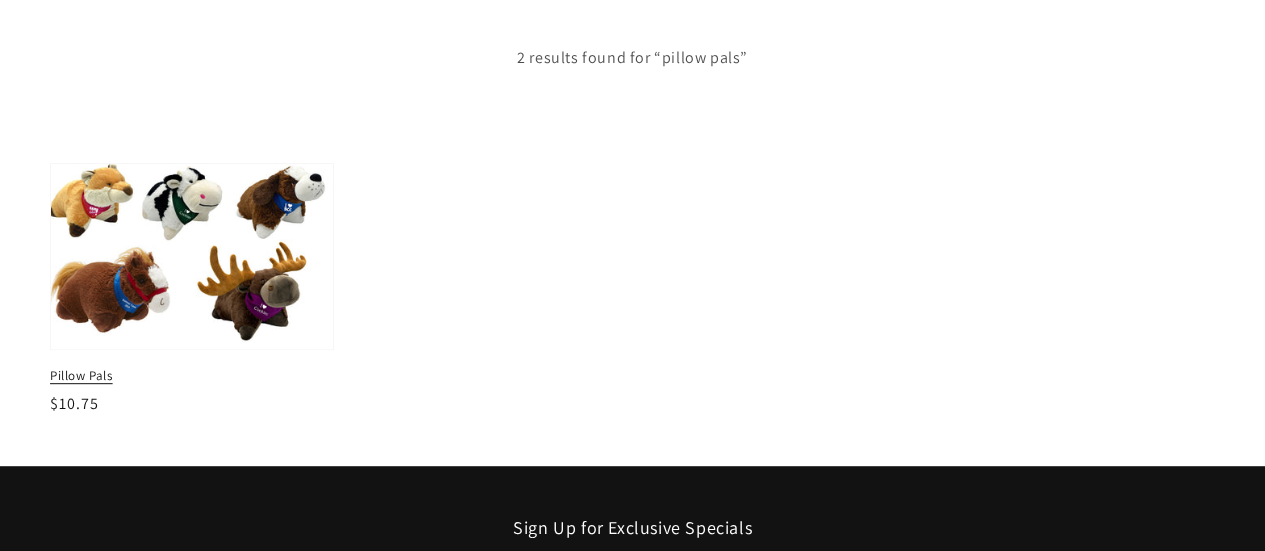 click at bounding box center [192, 256] 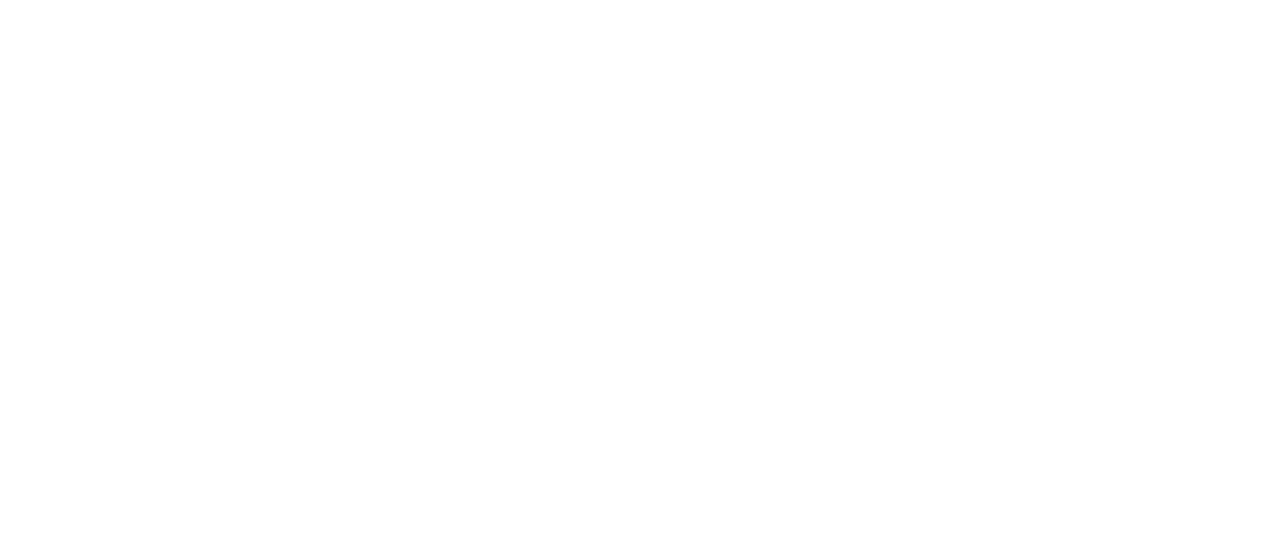 scroll, scrollTop: 0, scrollLeft: 0, axis: both 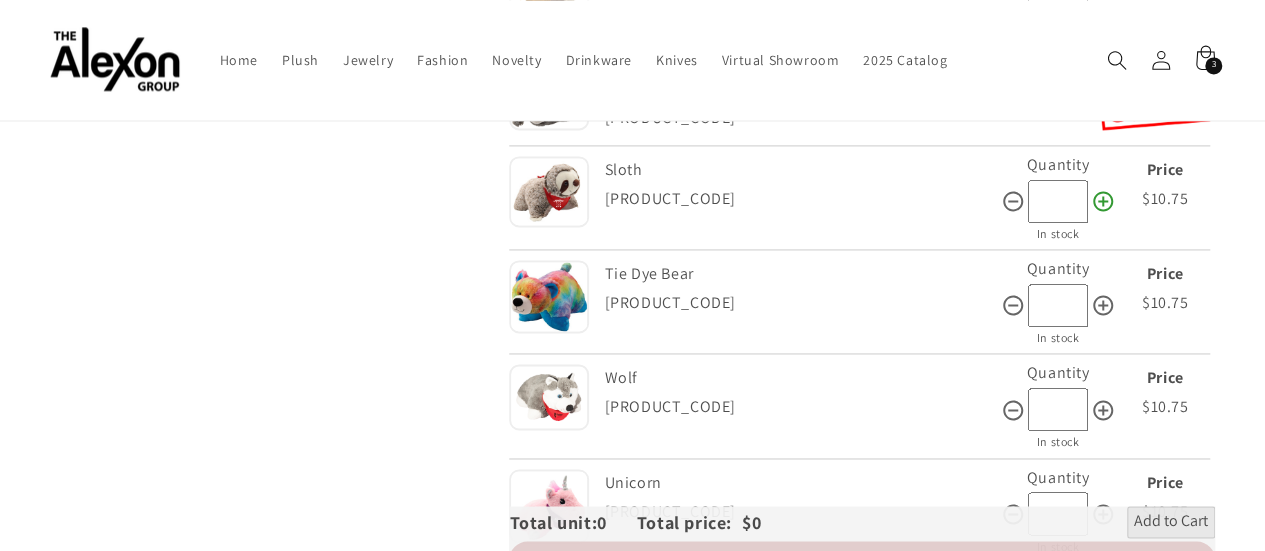 click 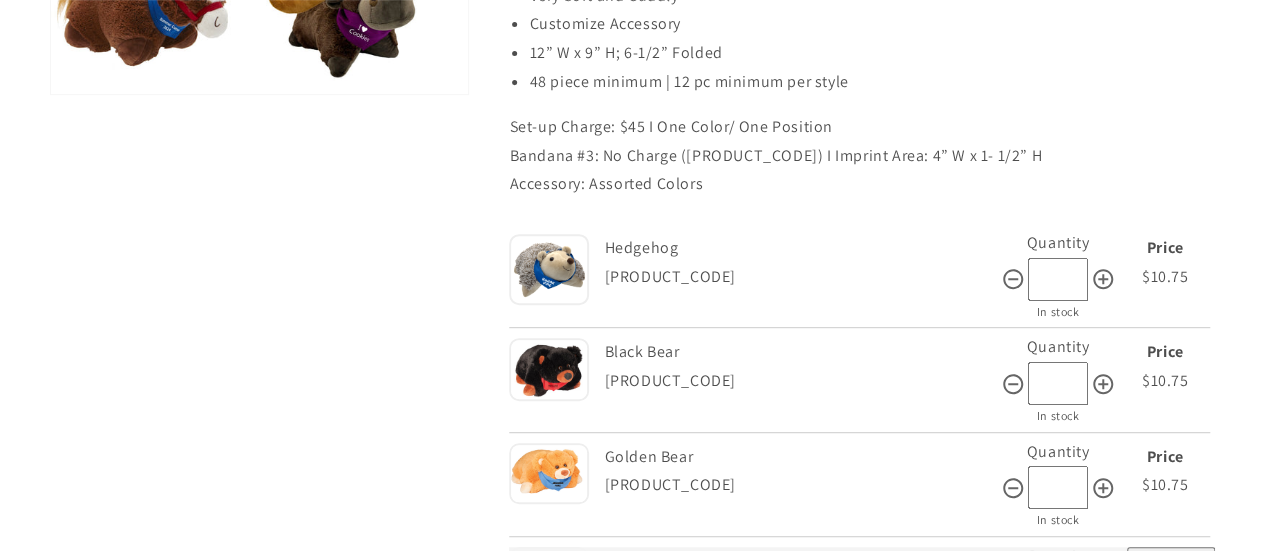 scroll, scrollTop: 440, scrollLeft: 0, axis: vertical 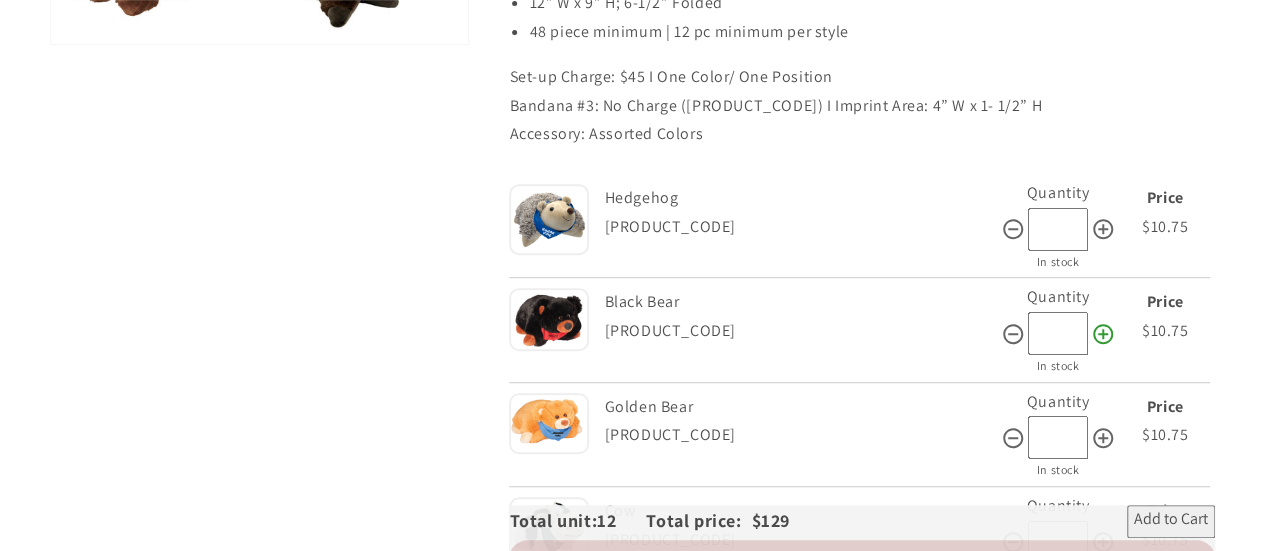 click 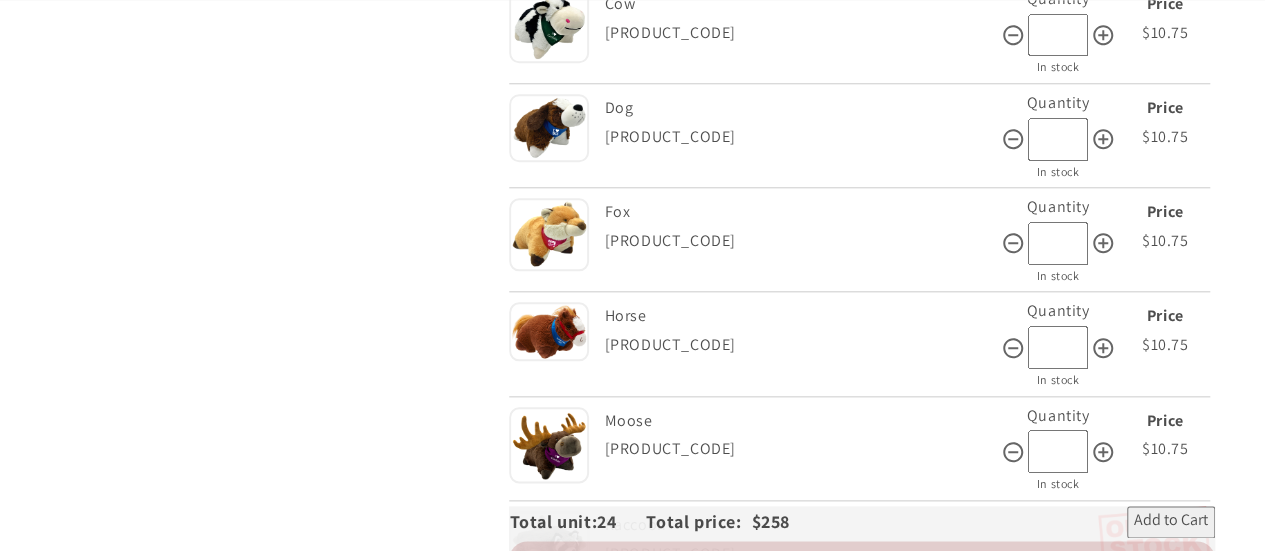 scroll, scrollTop: 954, scrollLeft: 0, axis: vertical 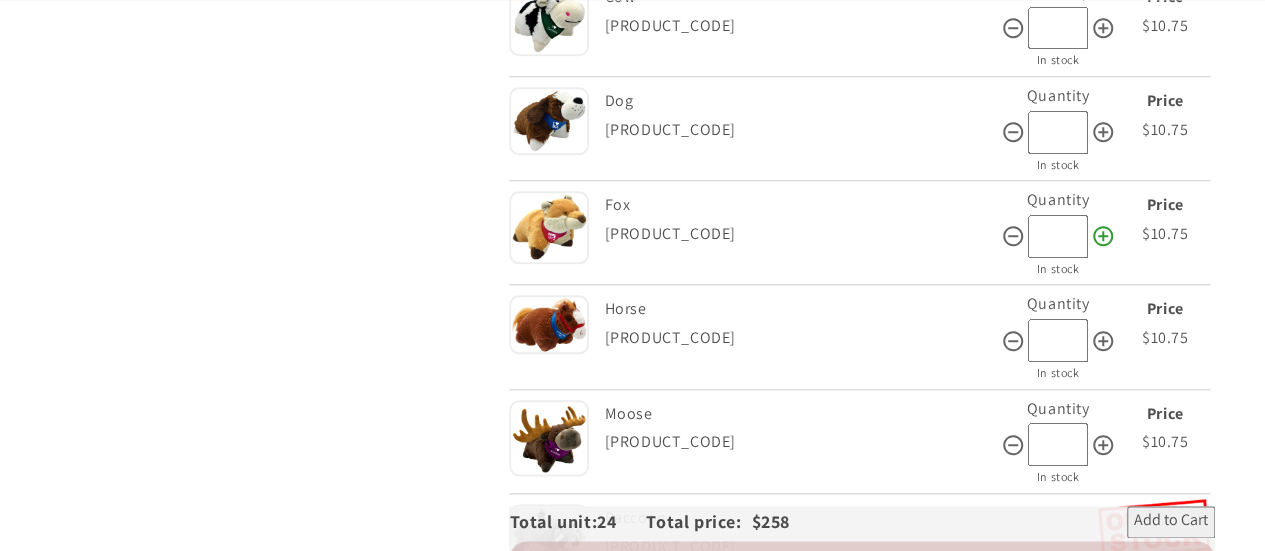 click 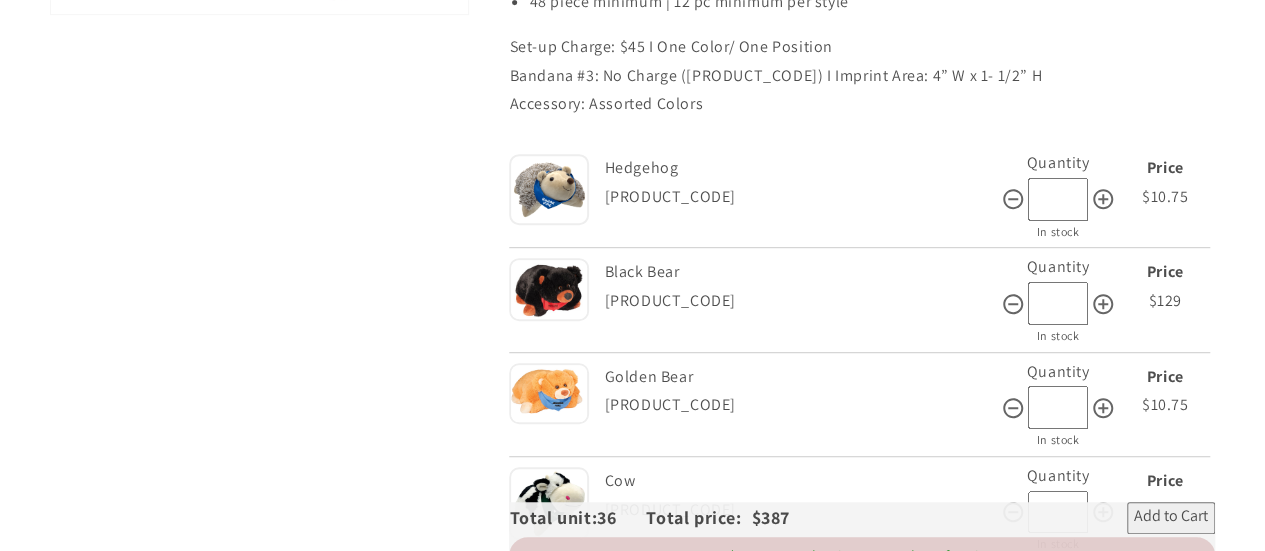 scroll, scrollTop: 486, scrollLeft: 0, axis: vertical 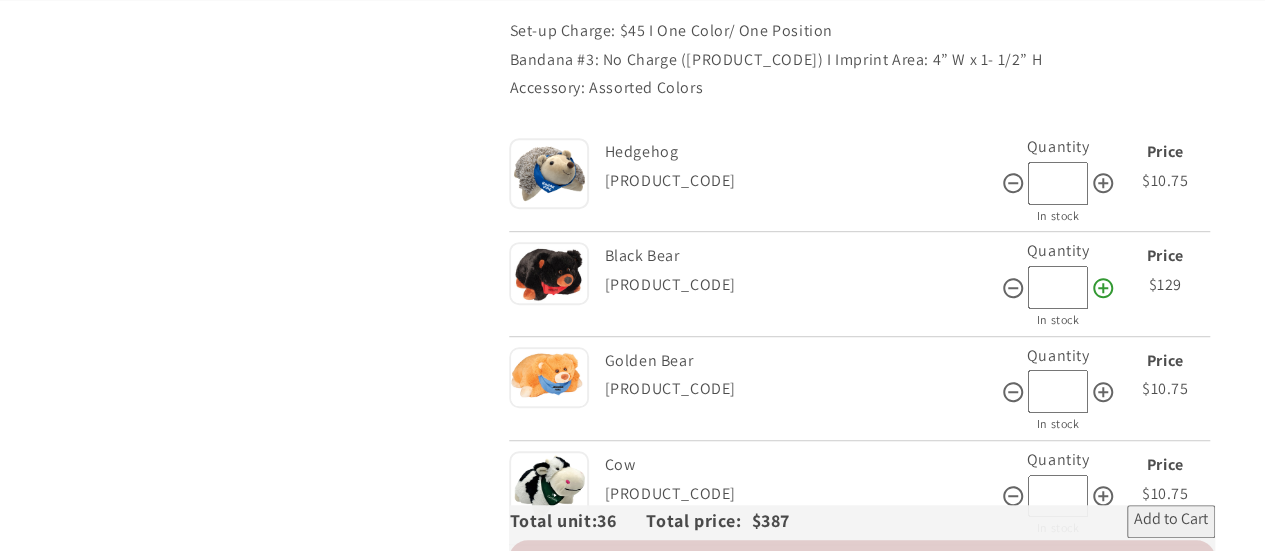 click 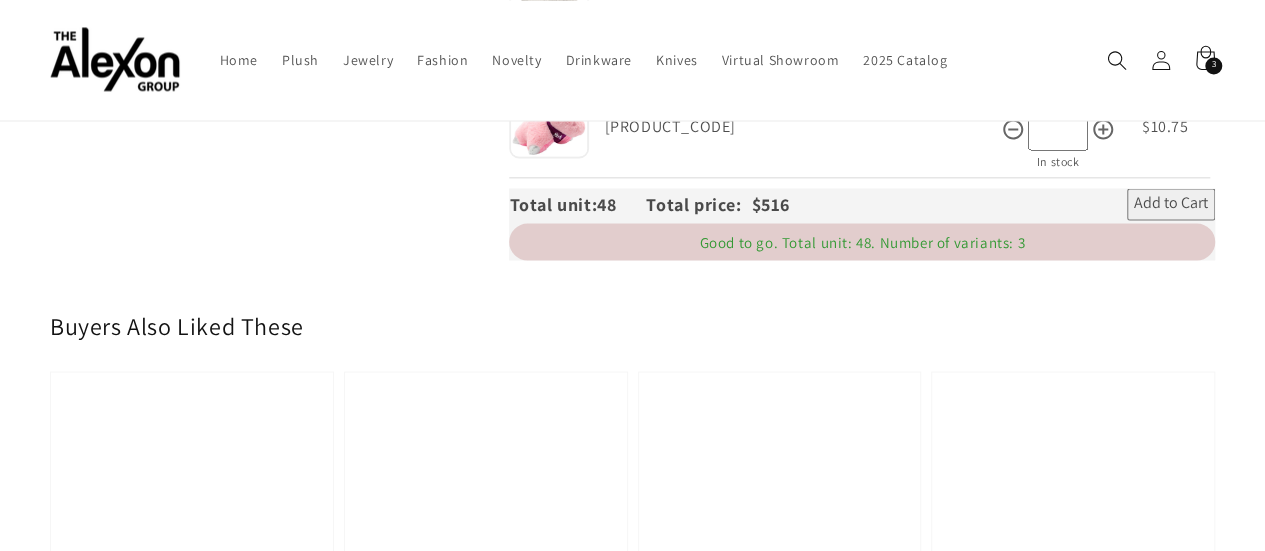 scroll, scrollTop: 1653, scrollLeft: 0, axis: vertical 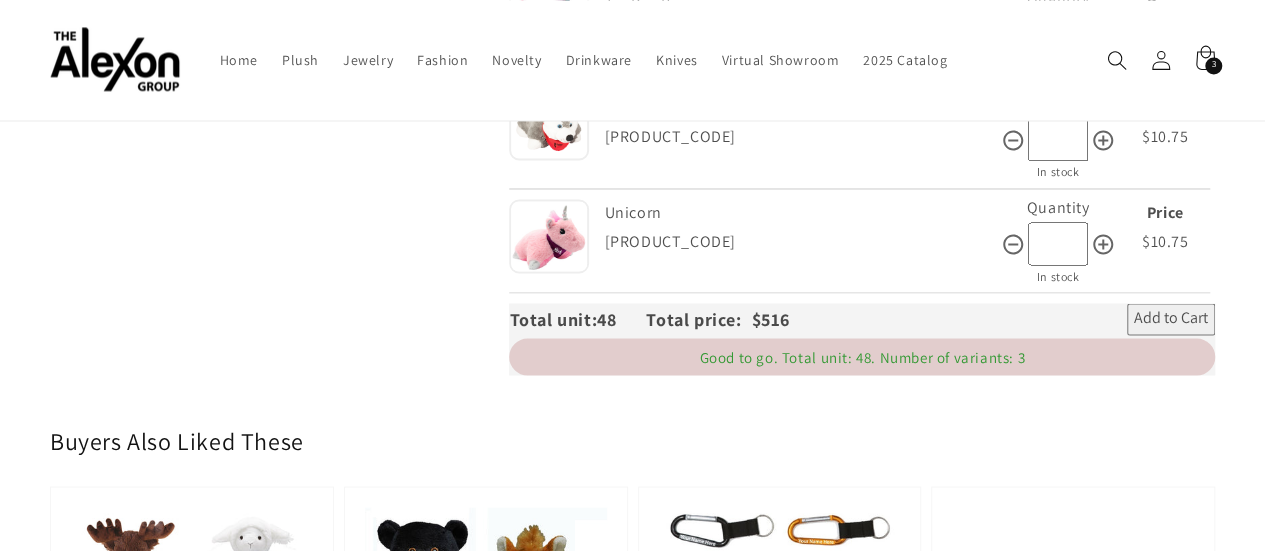 click on "Add to Cart" at bounding box center (1171, 319) 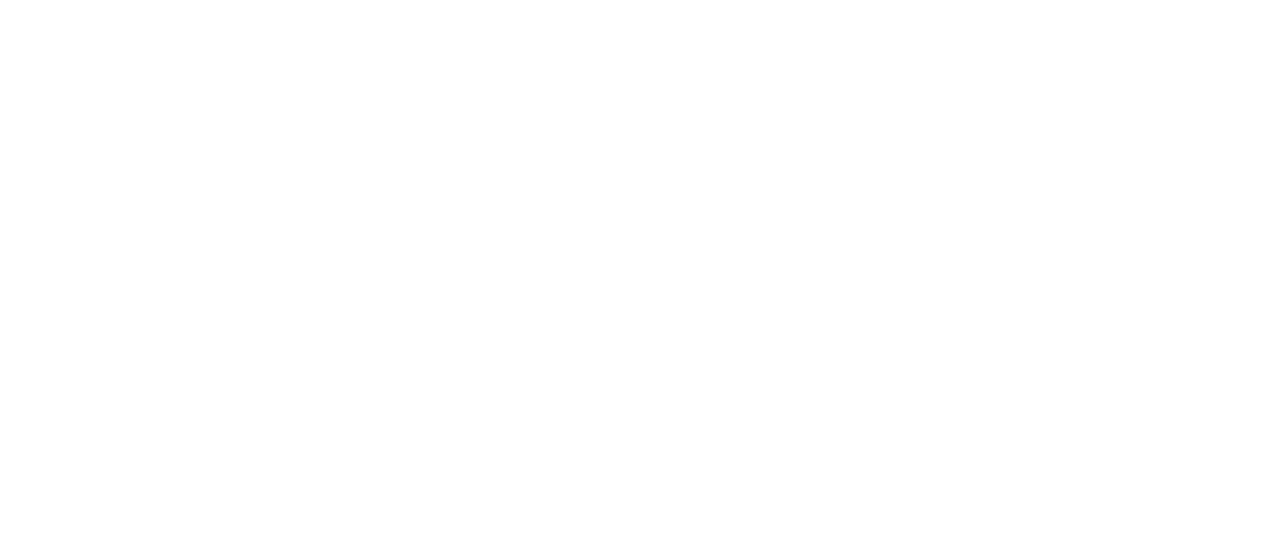 scroll, scrollTop: 0, scrollLeft: 0, axis: both 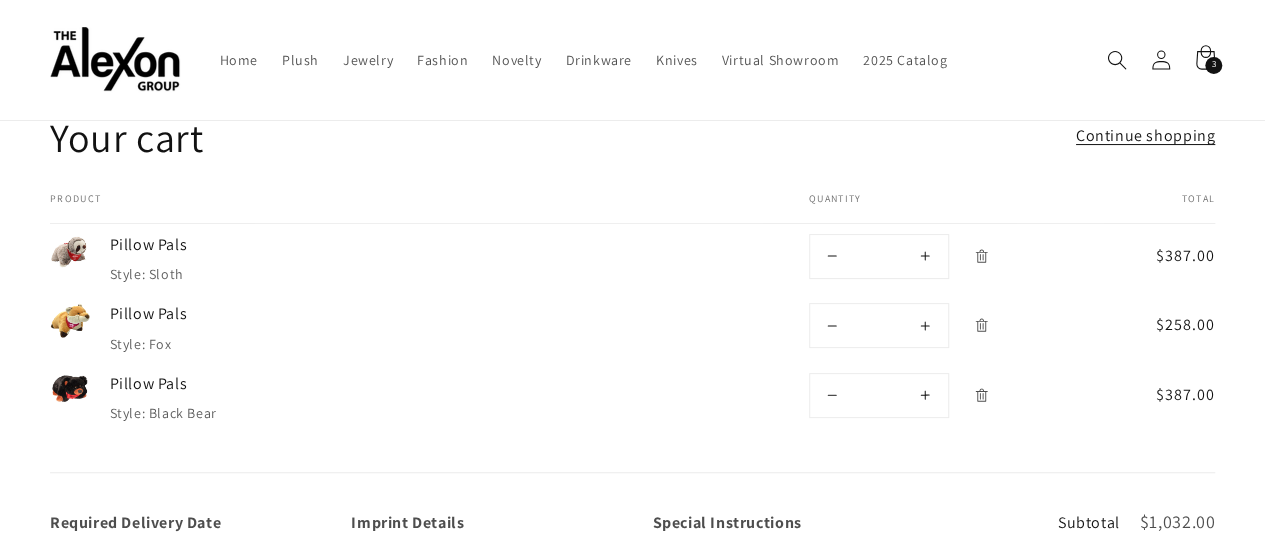 click on "Decrease quantity for Pillow Pals" at bounding box center [832, 395] 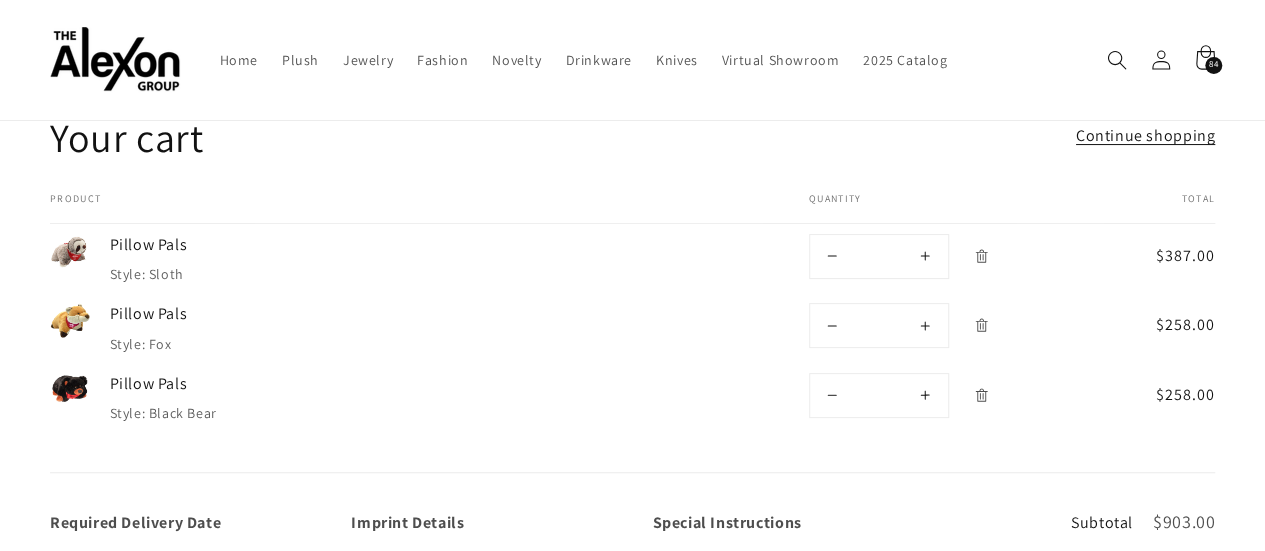 click on "Decrease quantity for Pillow Pals" at bounding box center (832, 325) 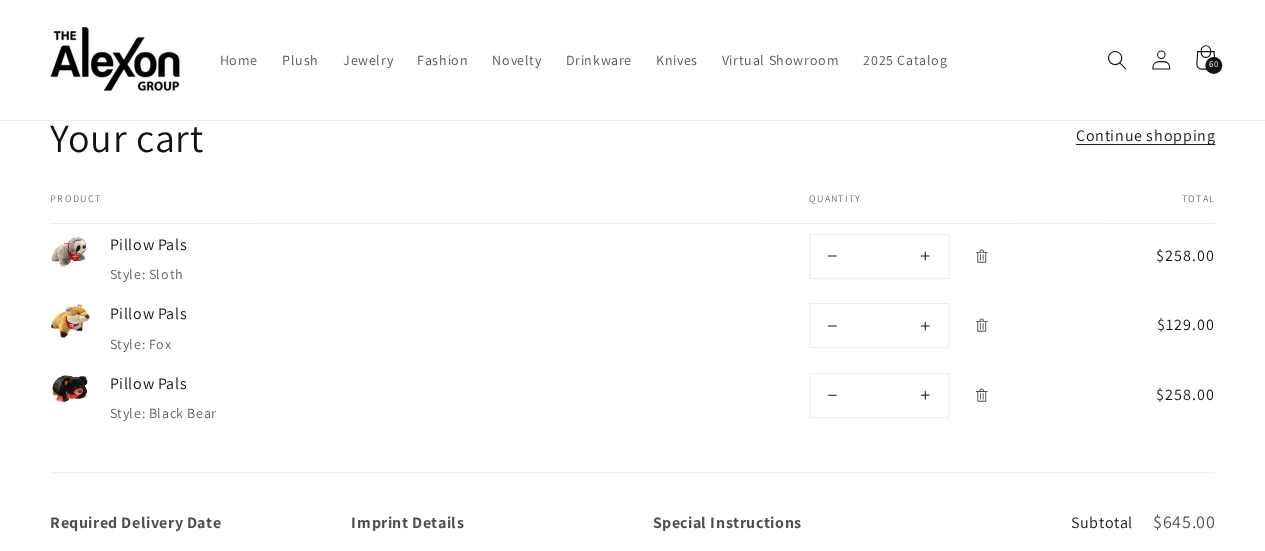 click on "Decrease quantity for Pillow Pals" at bounding box center (832, 256) 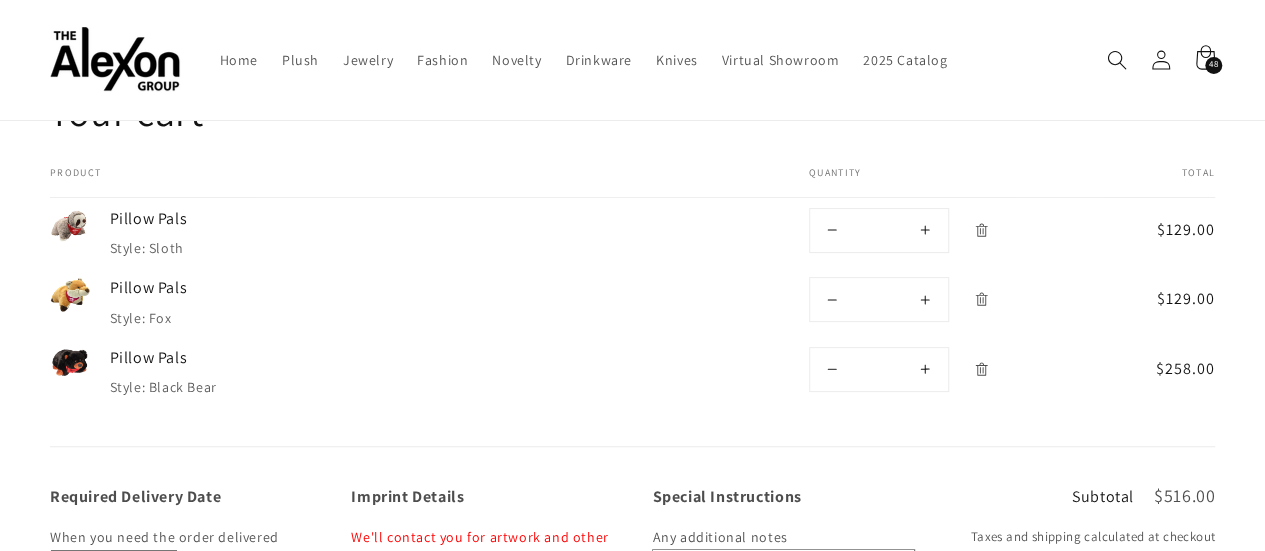 scroll, scrollTop: 70, scrollLeft: 0, axis: vertical 